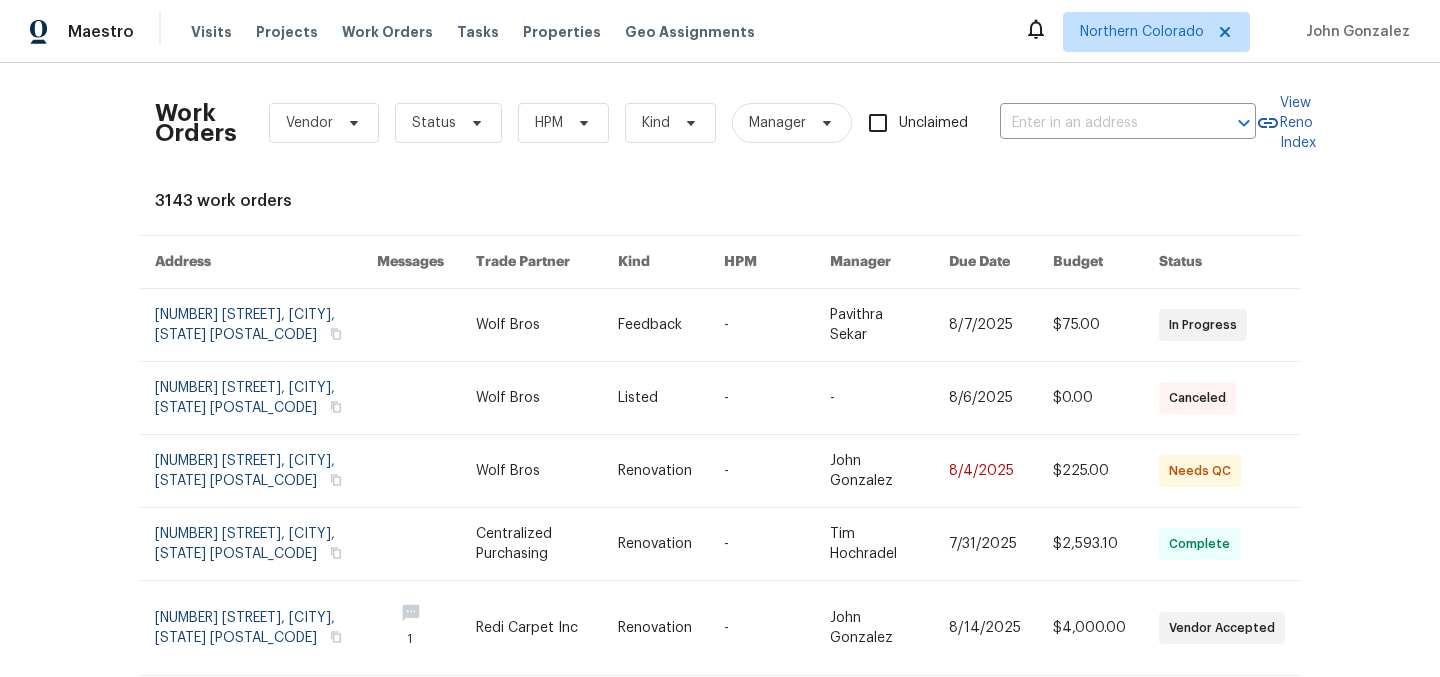 scroll, scrollTop: 0, scrollLeft: 0, axis: both 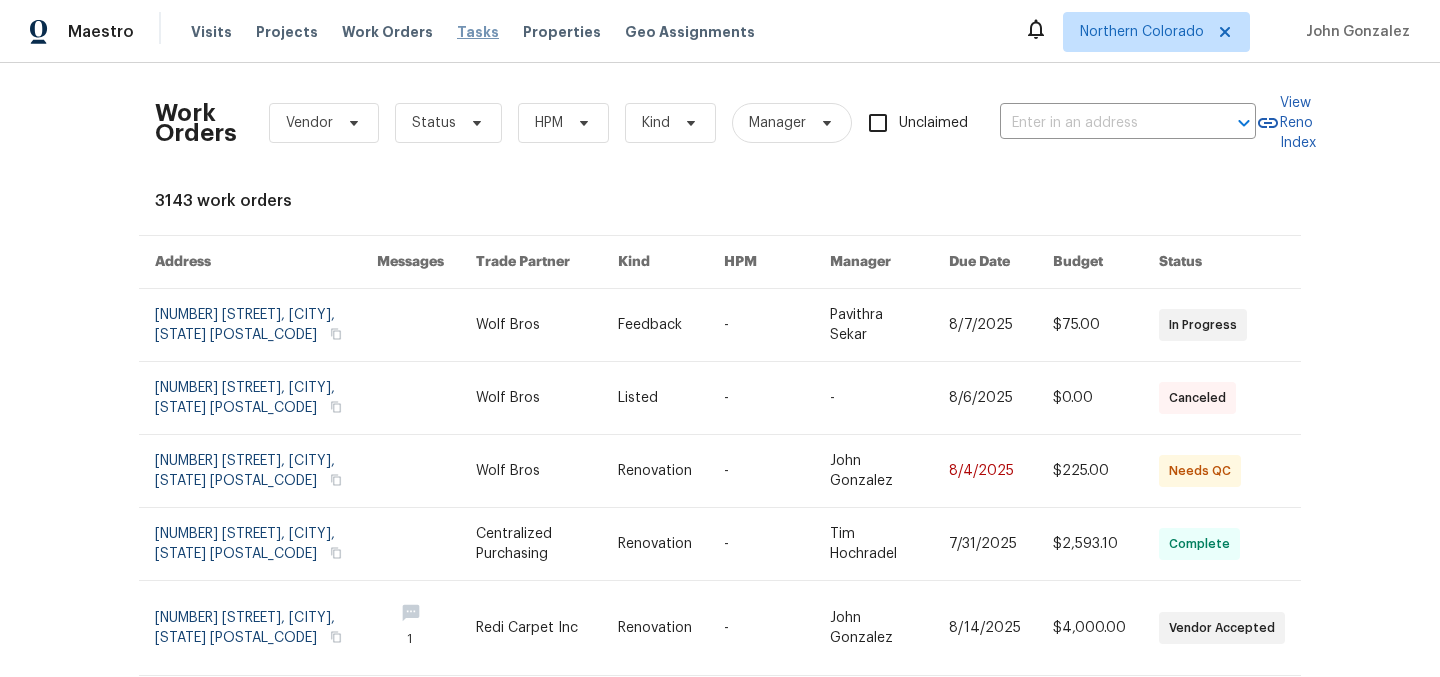 click on "Tasks" at bounding box center [478, 32] 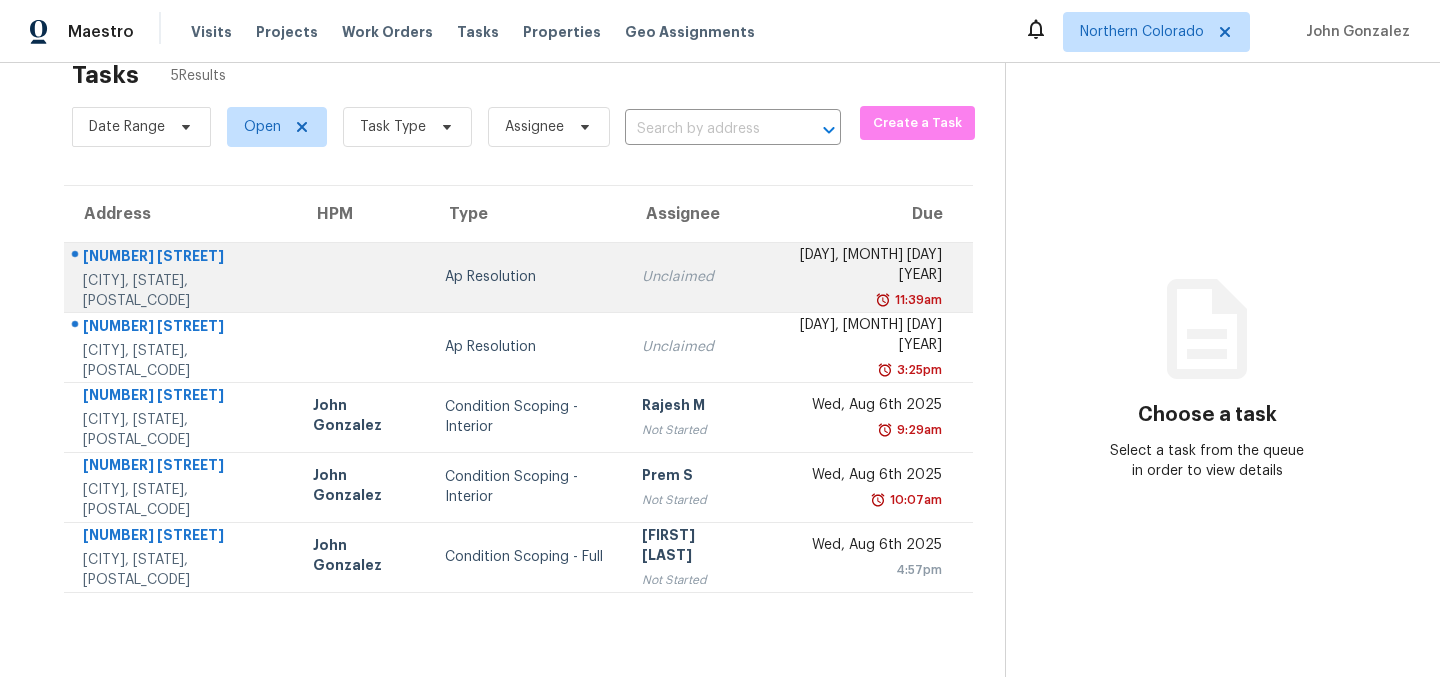 scroll, scrollTop: 0, scrollLeft: 0, axis: both 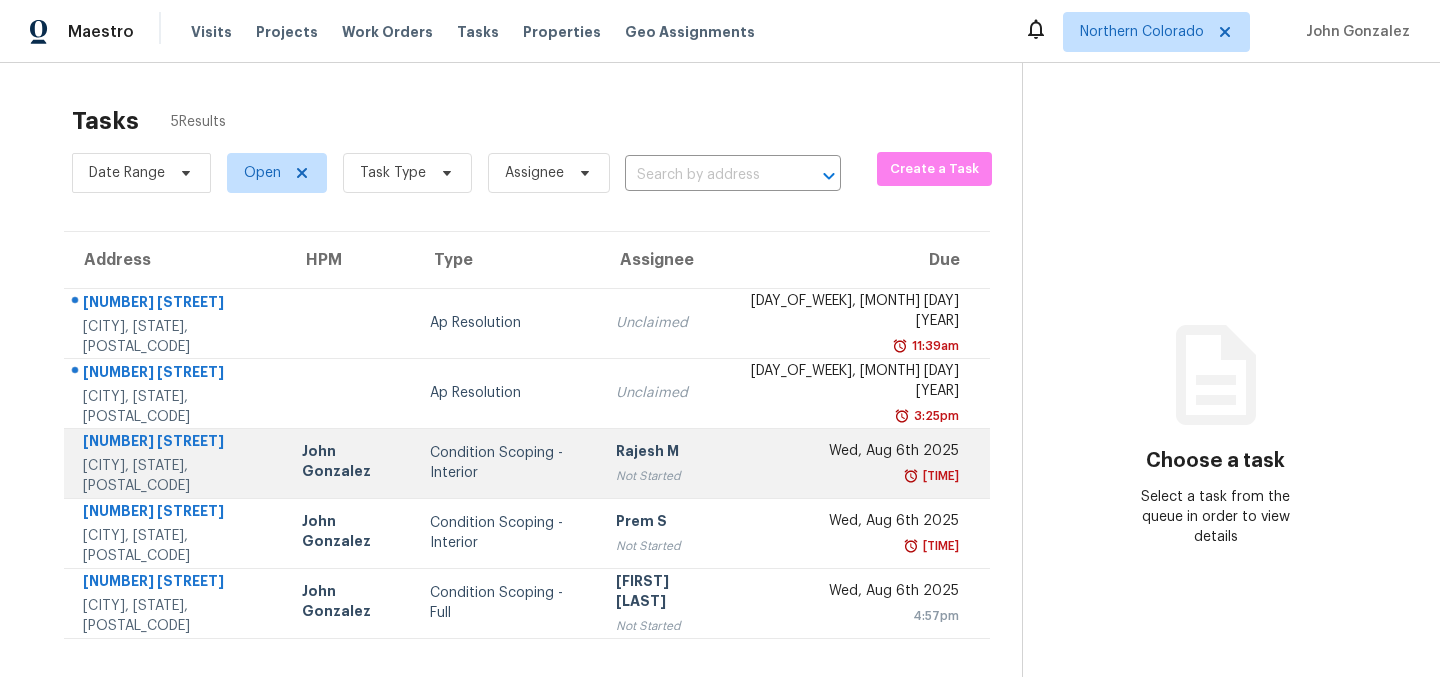 click on "[NUMBER] [STREET]" at bounding box center (176, 443) 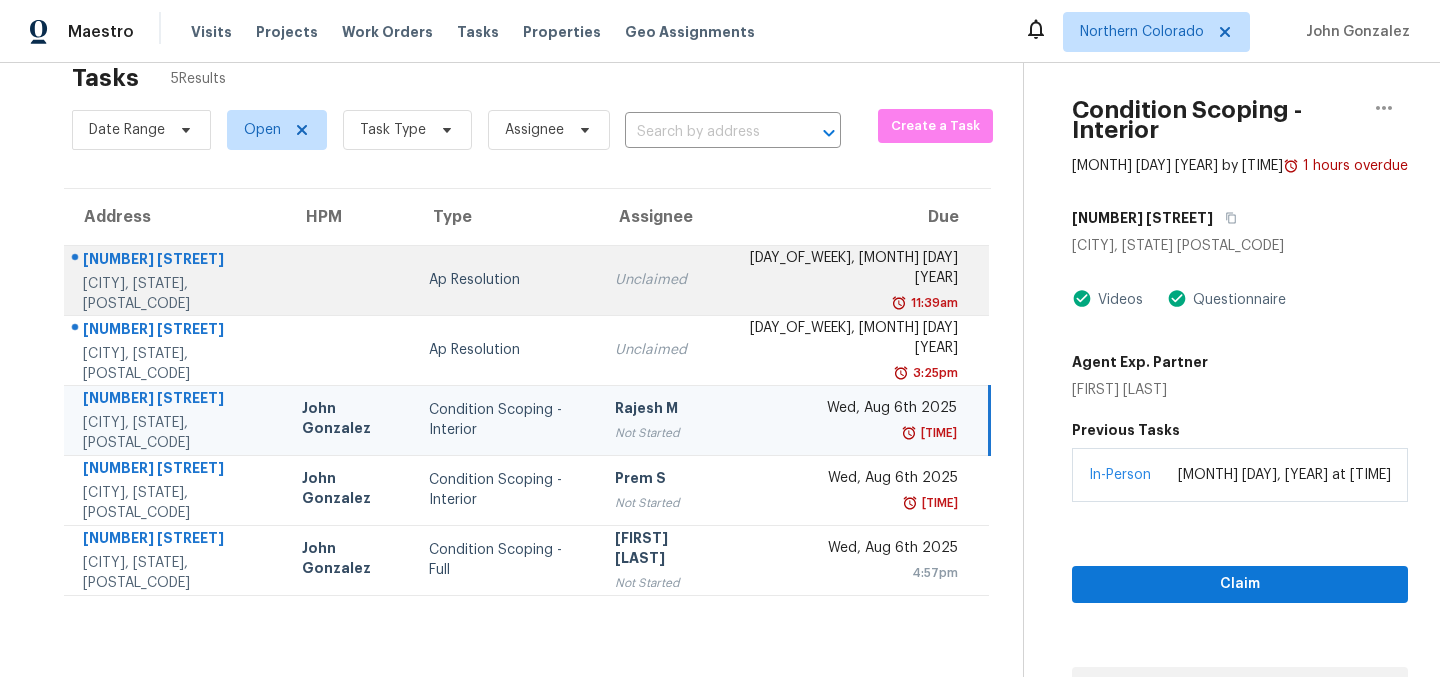 scroll, scrollTop: 0, scrollLeft: 0, axis: both 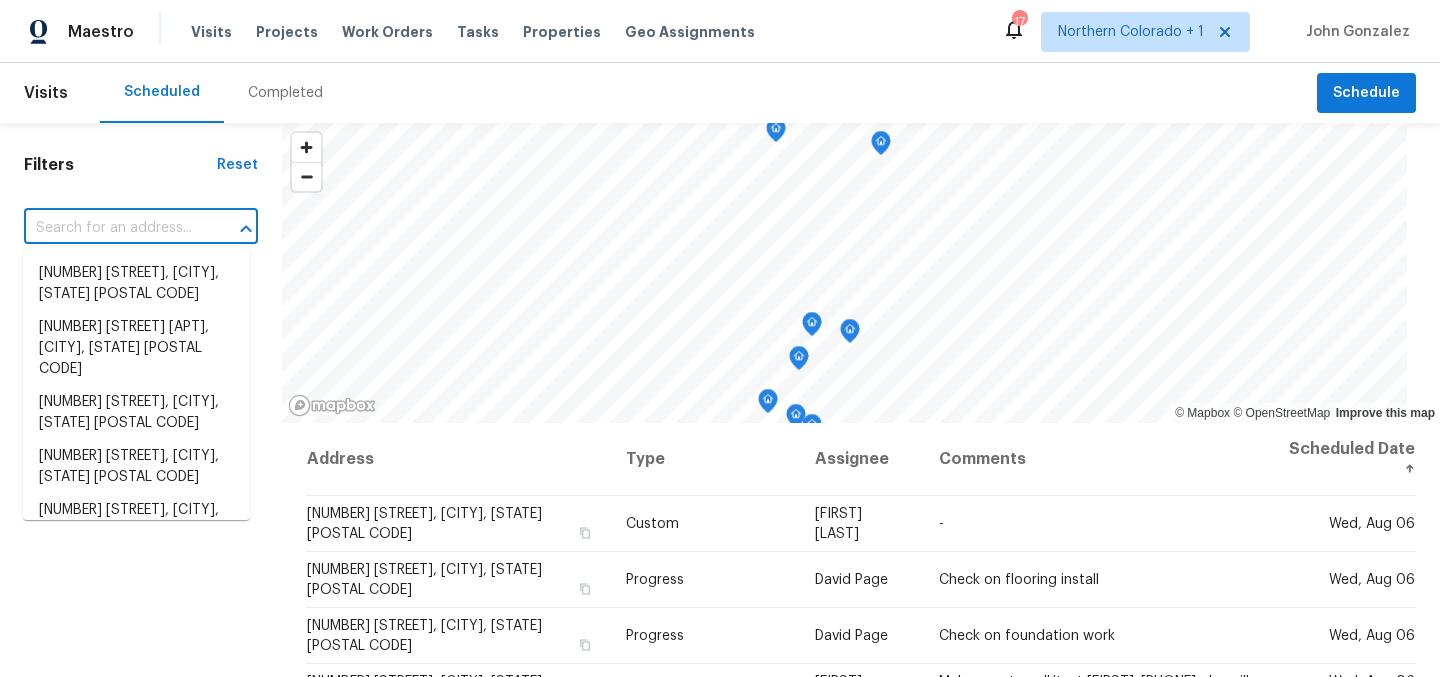 click at bounding box center [113, 228] 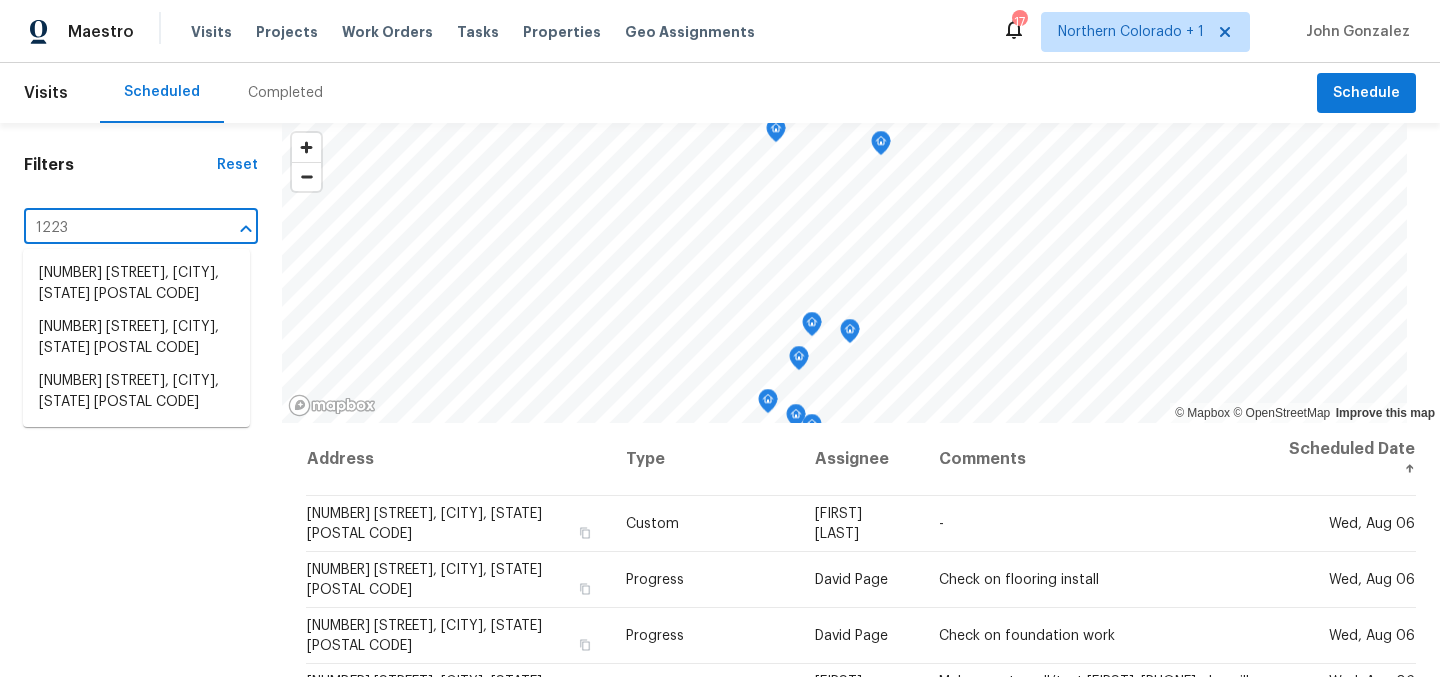 type on "12238" 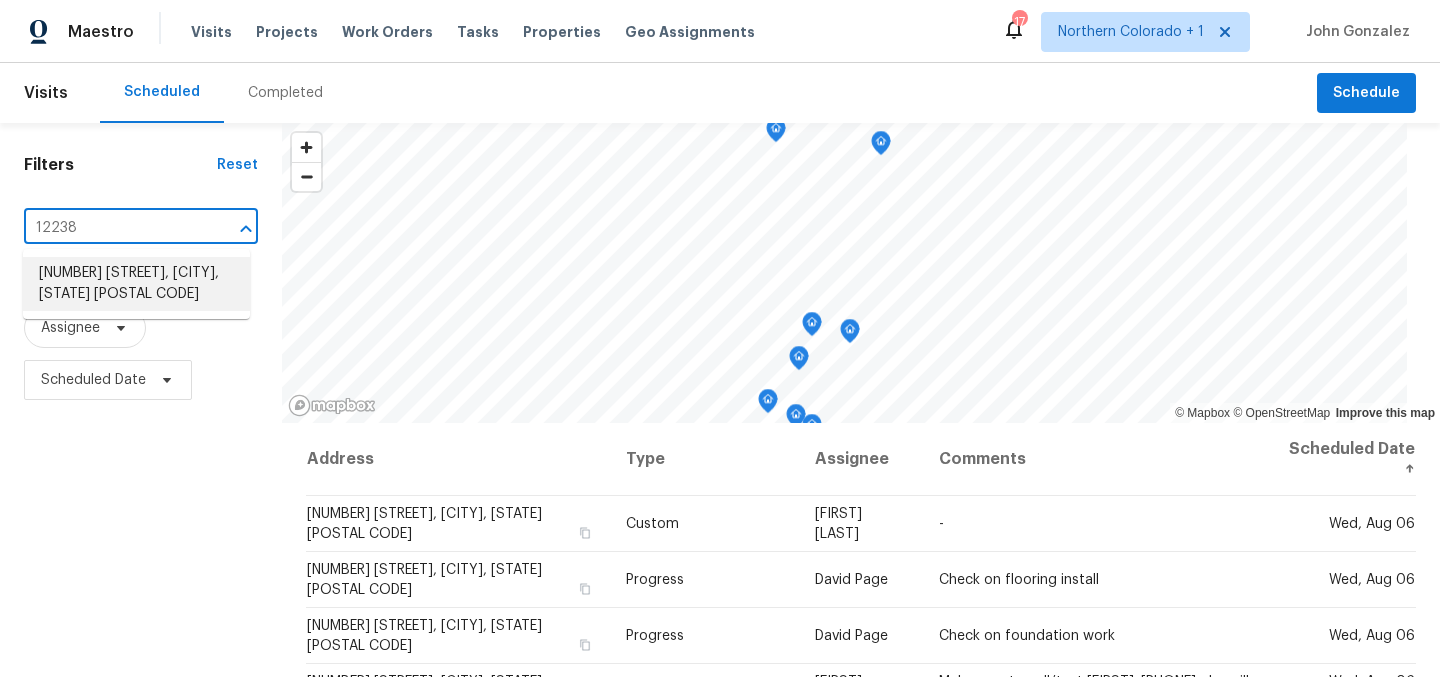 click on "[NUMBER] [STREET], [CITY], [STATE] [POSTAL CODE]" at bounding box center (136, 284) 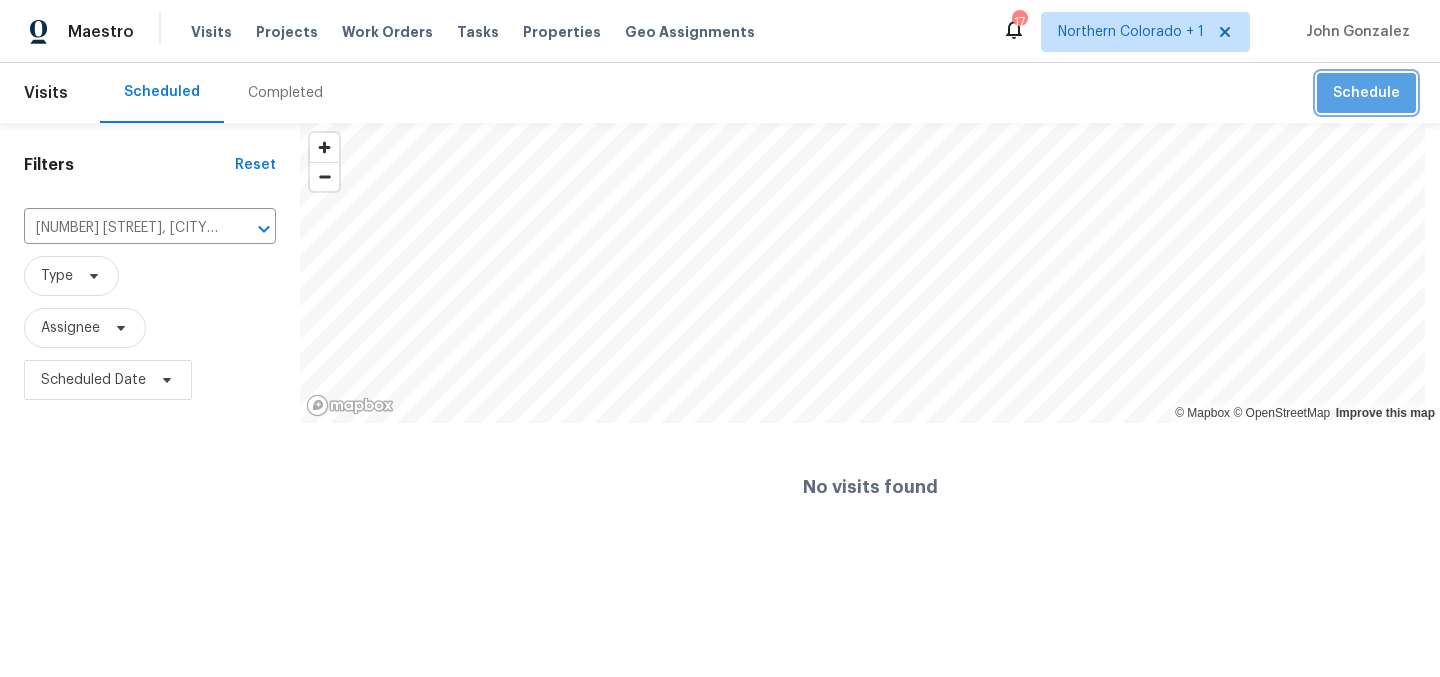click on "Schedule" at bounding box center (1366, 93) 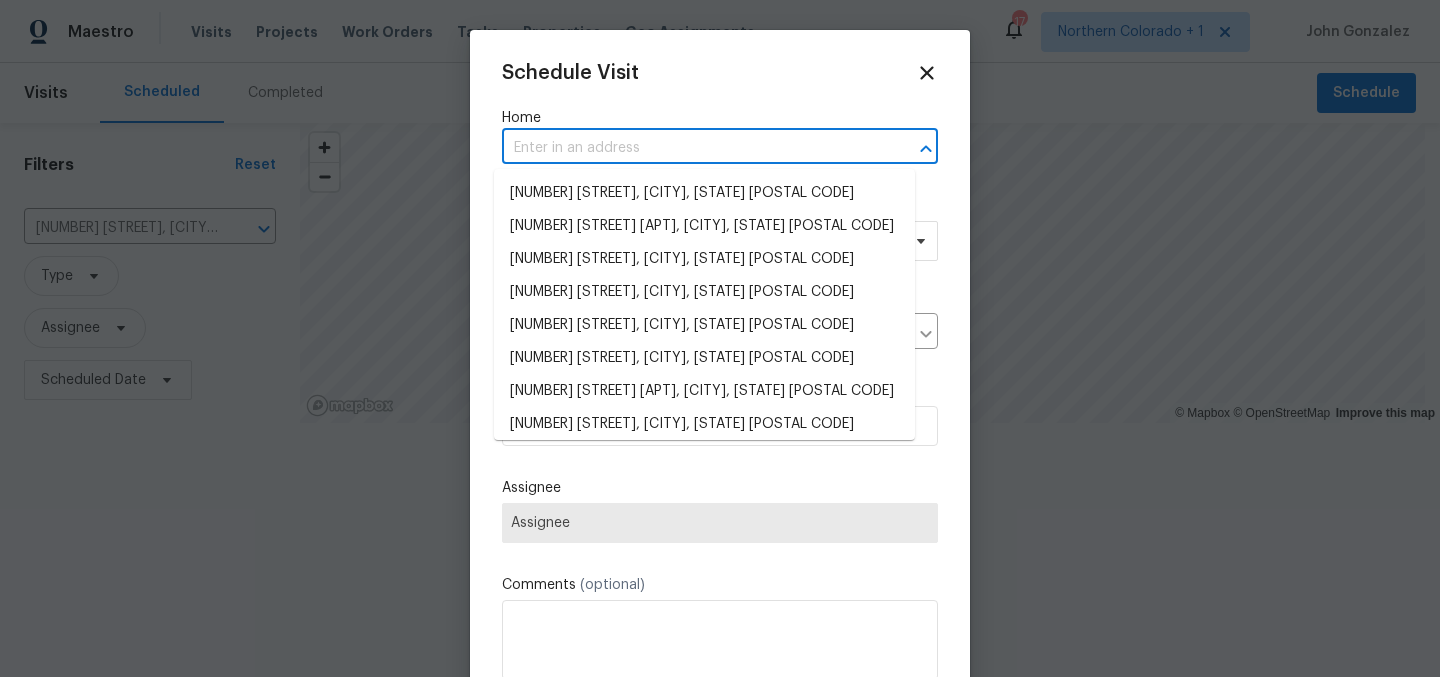 click at bounding box center (692, 148) 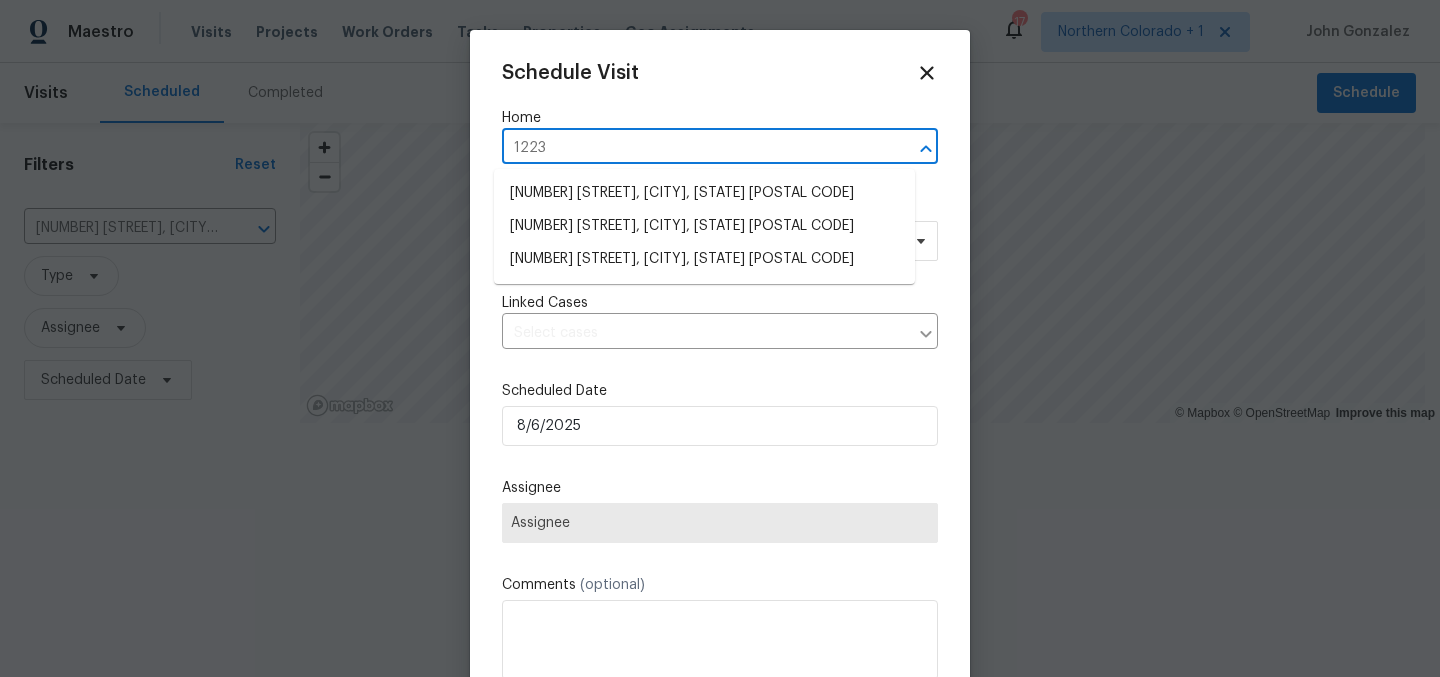 type on "12238" 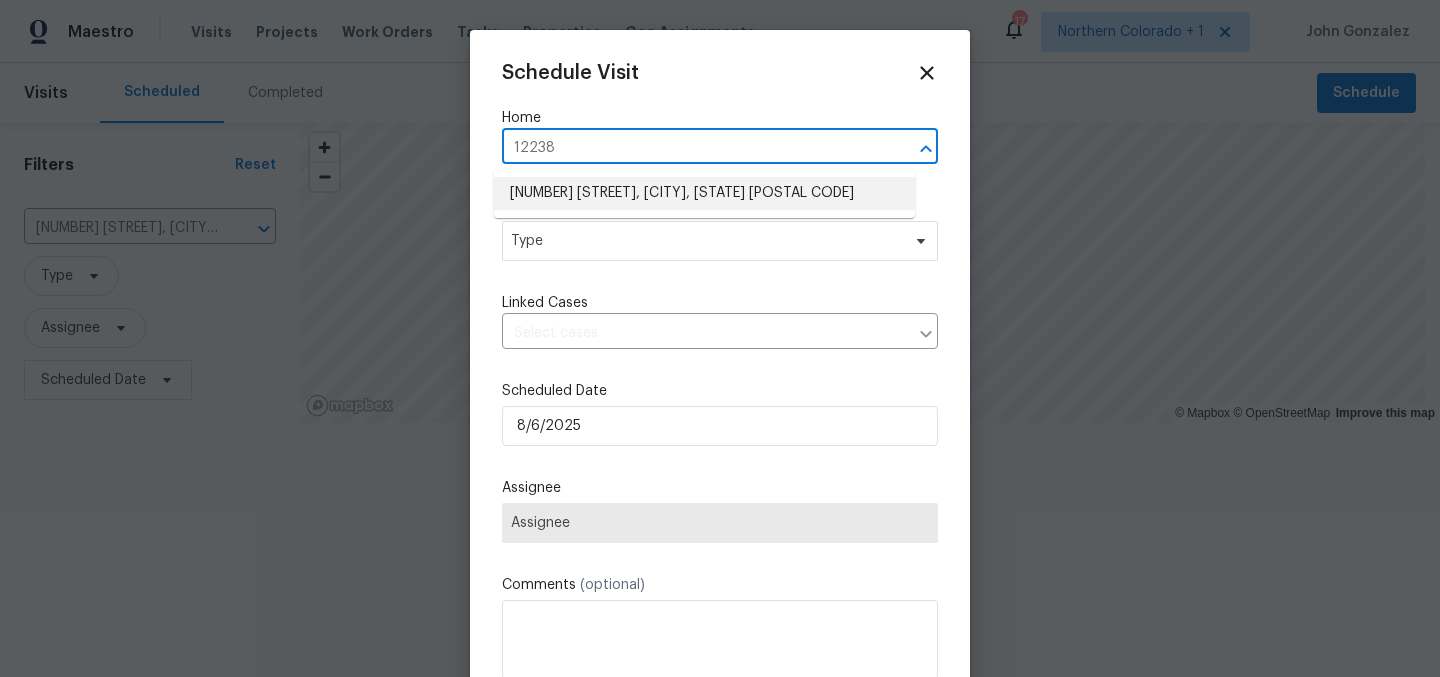 click on "[NUMBER] [STREET], [CITY], [STATE] [POSTAL CODE]" at bounding box center (704, 193) 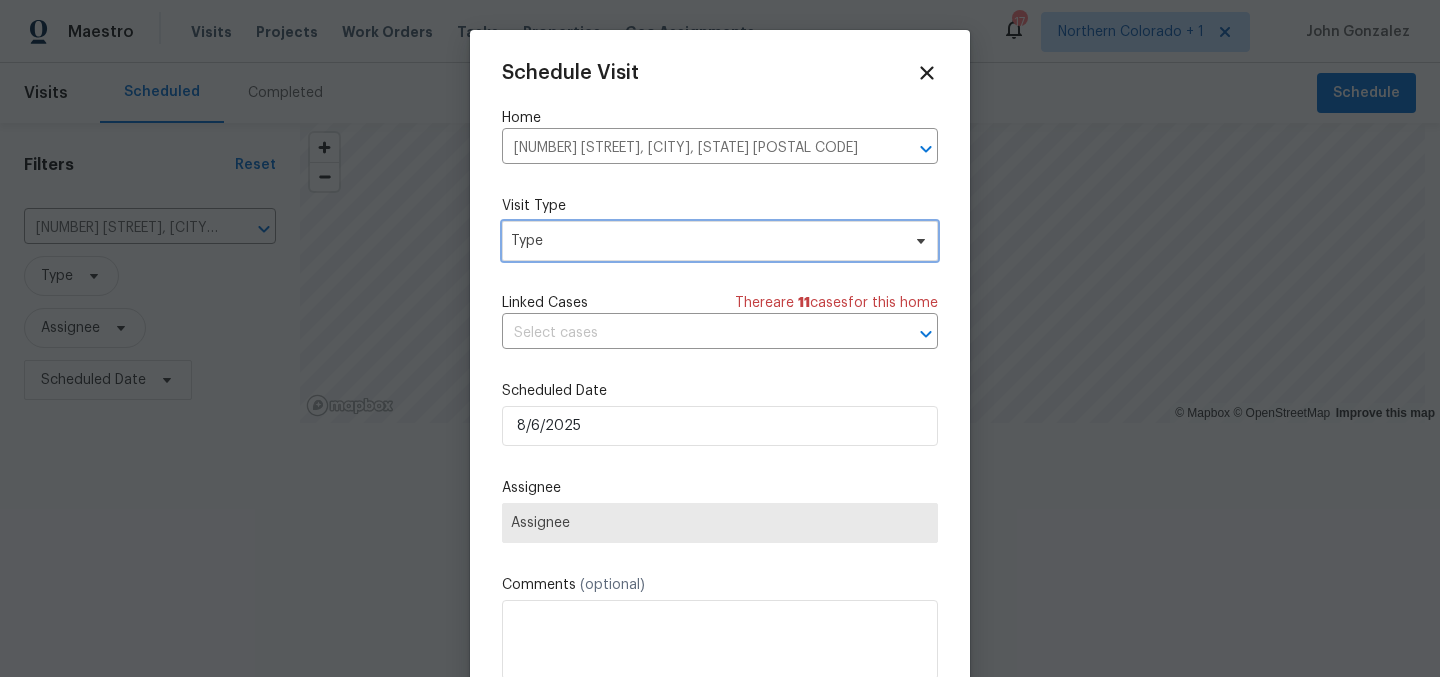 click on "Type" at bounding box center (705, 241) 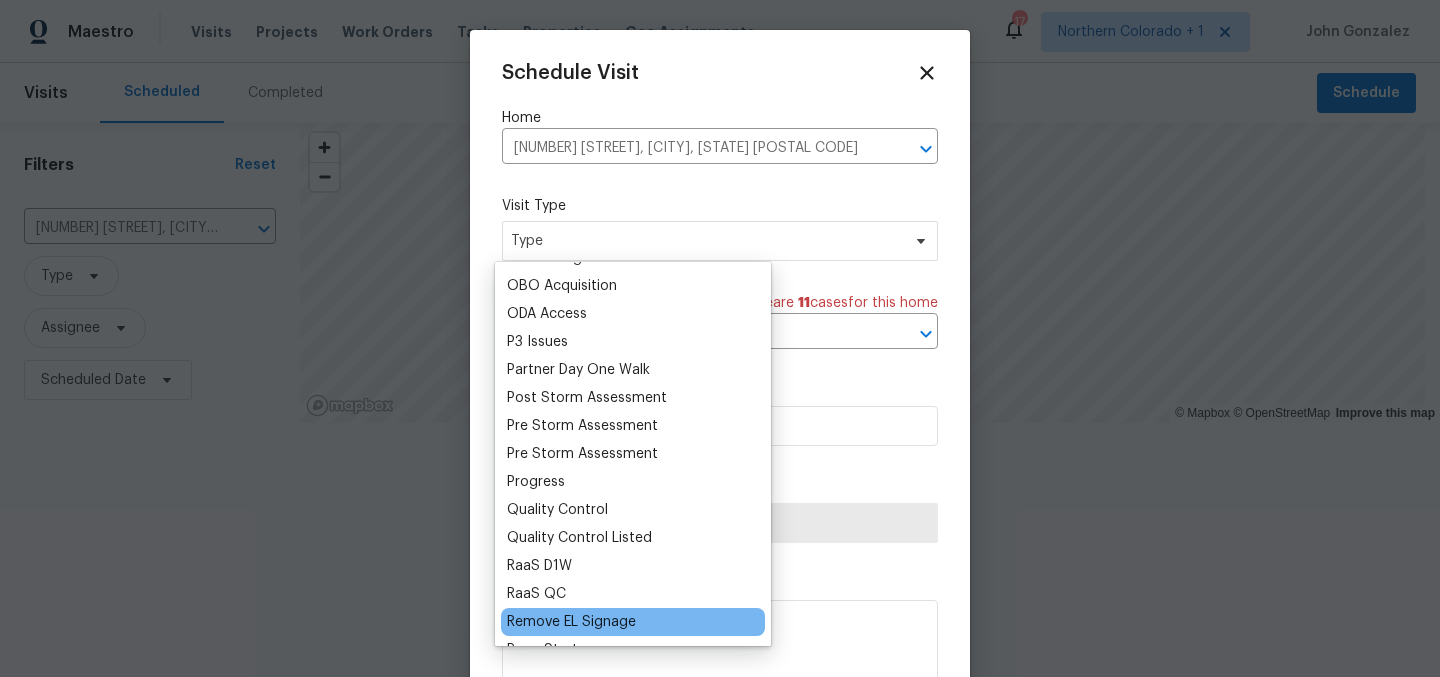 scroll, scrollTop: 1132, scrollLeft: 0, axis: vertical 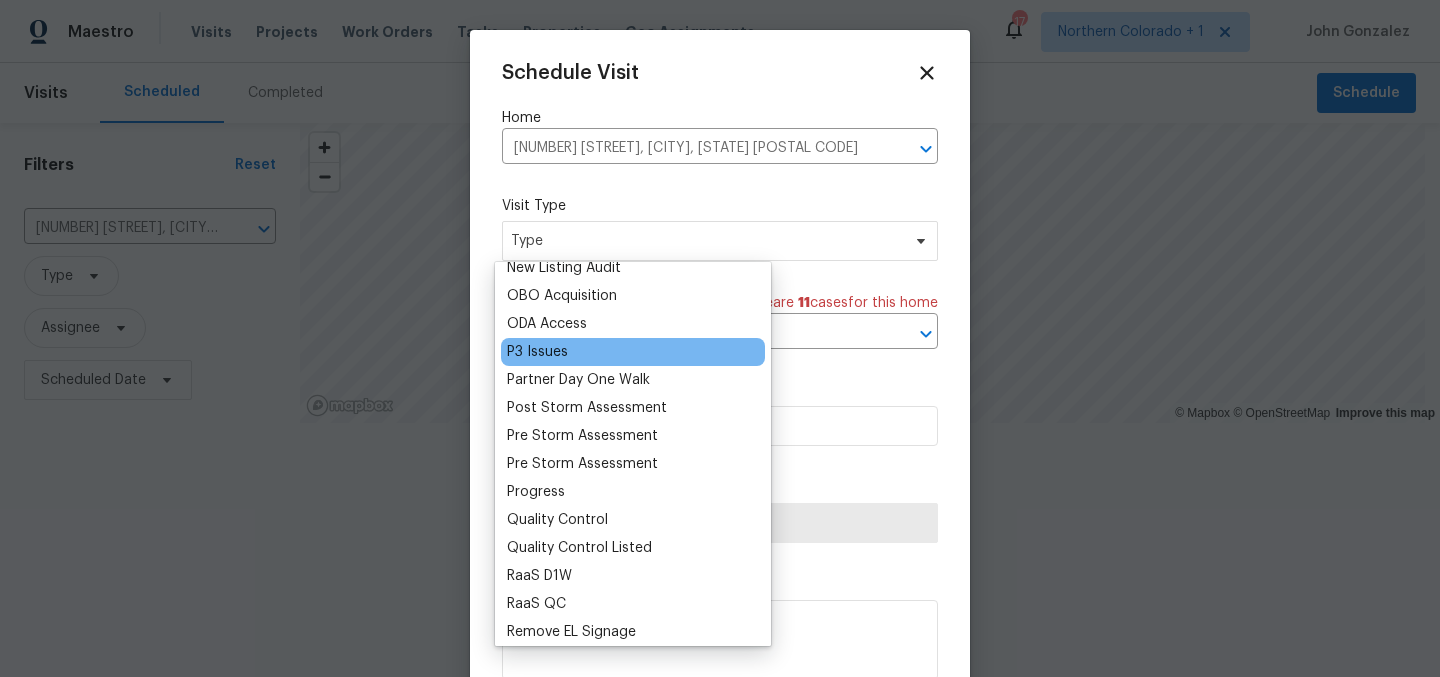 click on "P3 Issues" at bounding box center [633, 352] 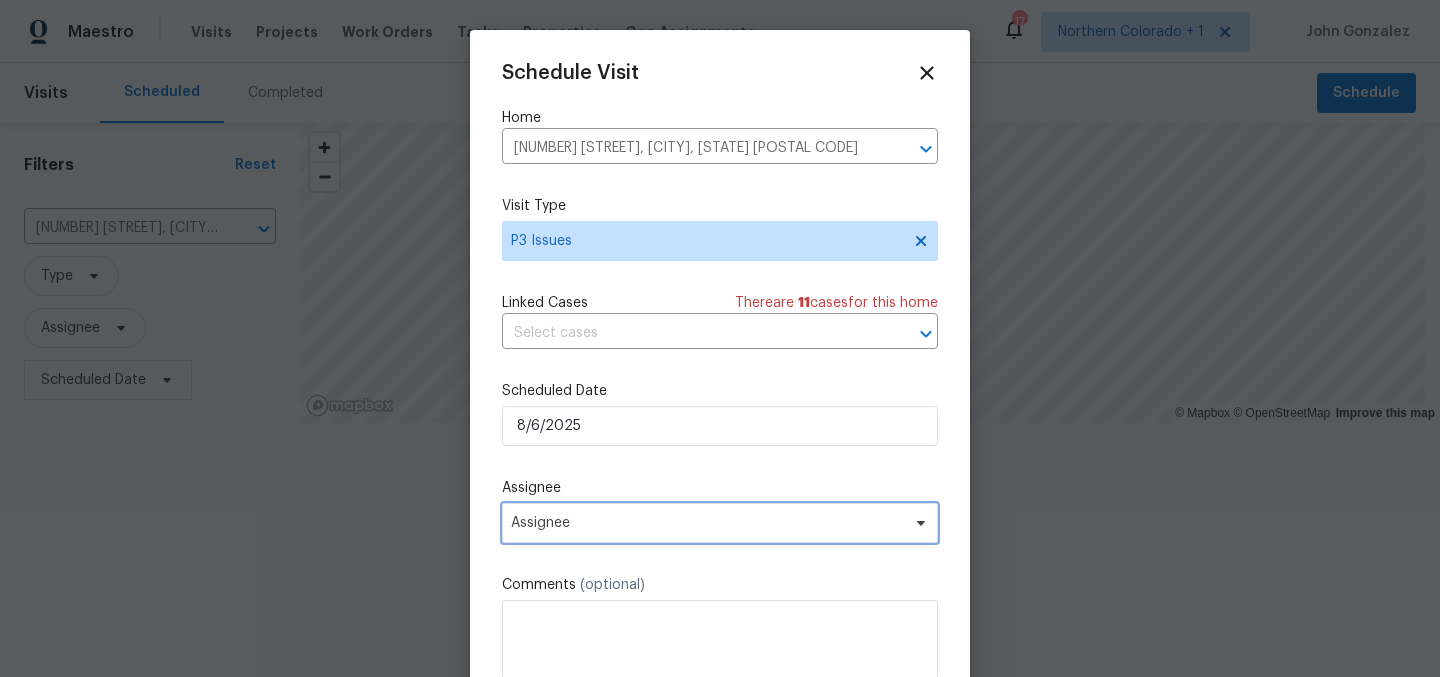 click on "Assignee" at bounding box center [707, 523] 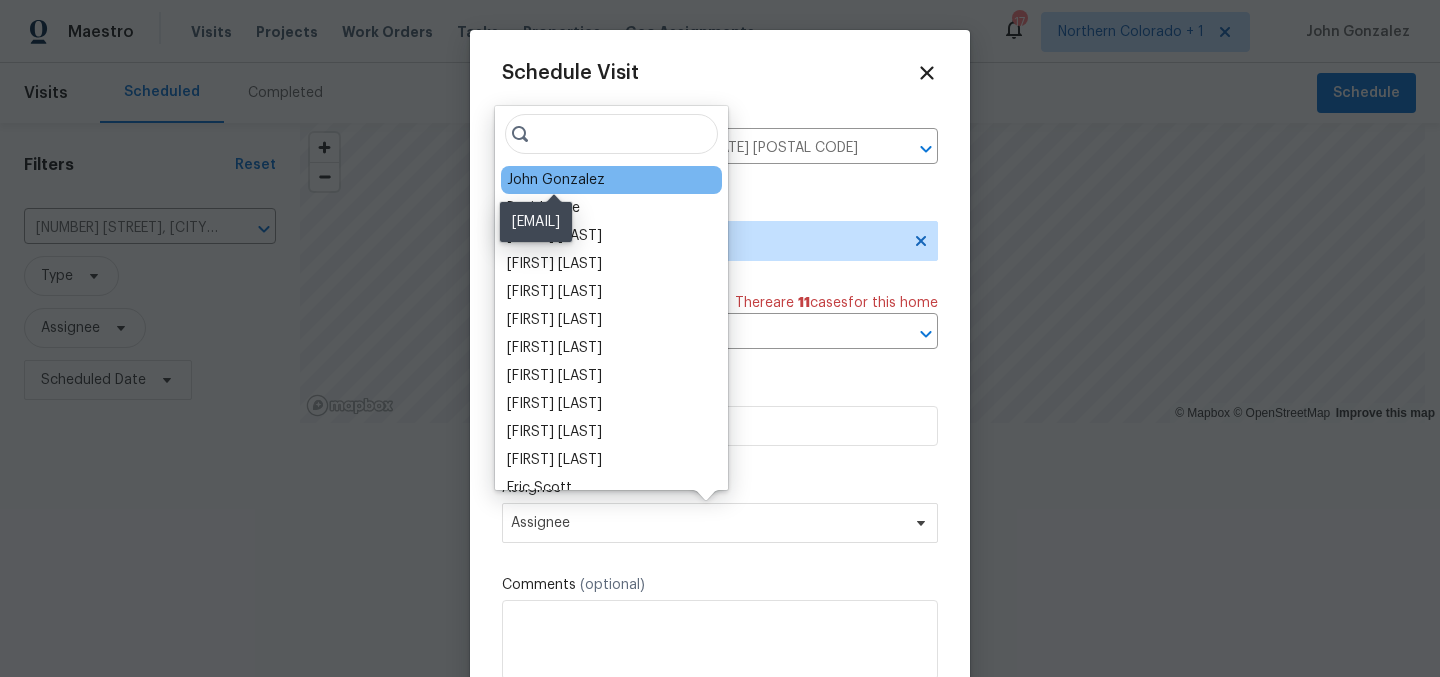 click on "John Gonzalez" at bounding box center [556, 180] 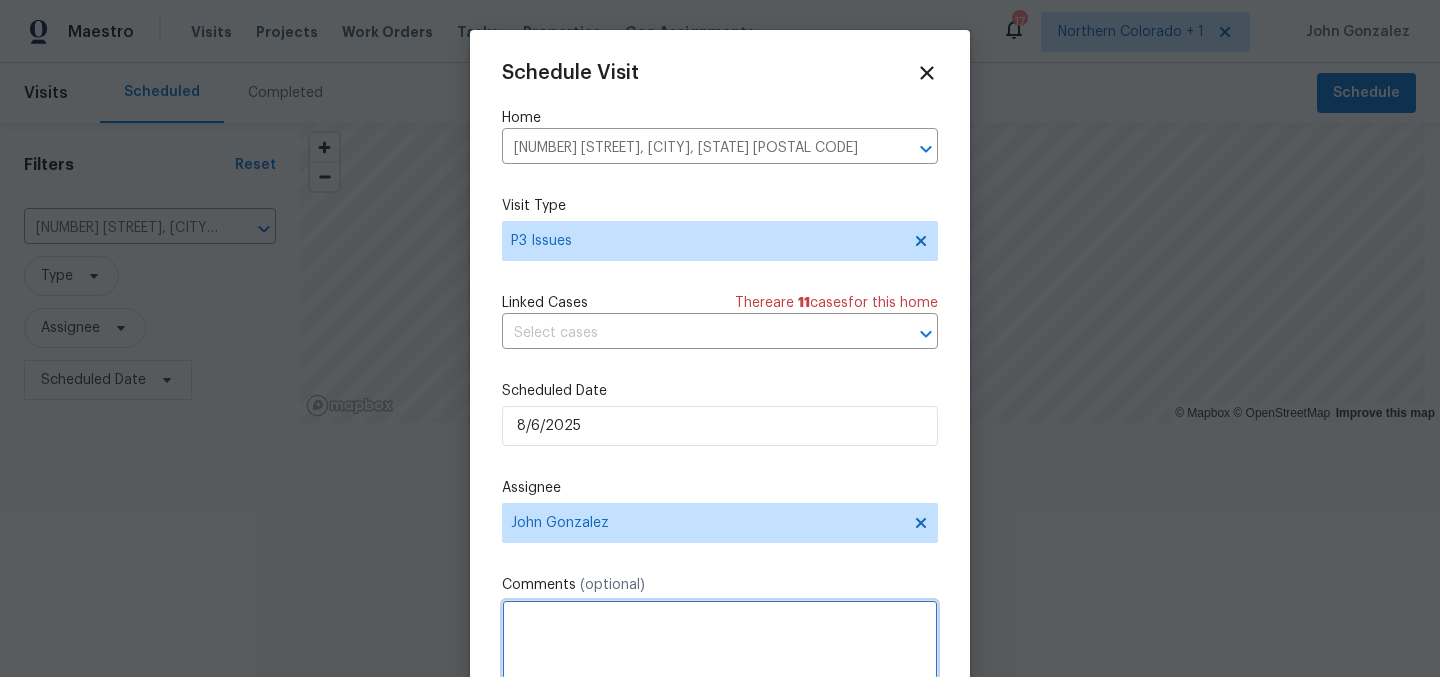 click at bounding box center (720, 640) 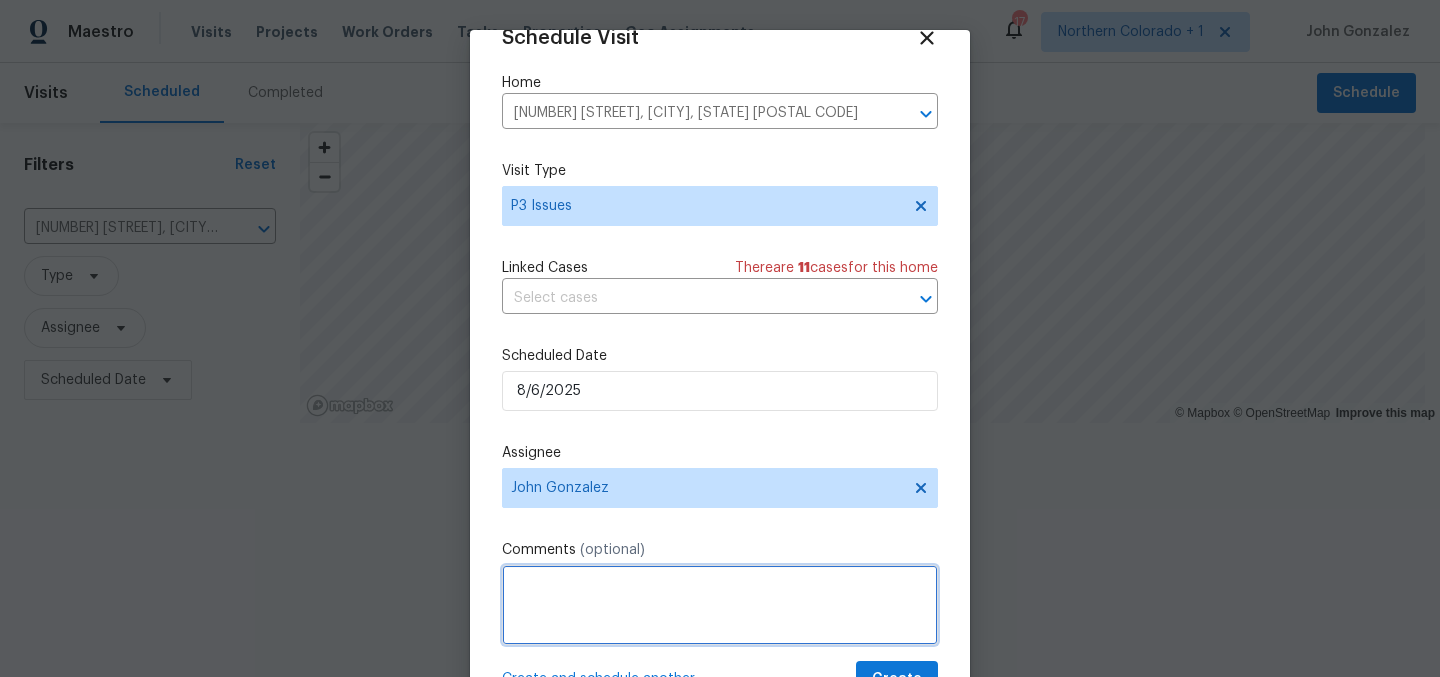 scroll, scrollTop: 36, scrollLeft: 0, axis: vertical 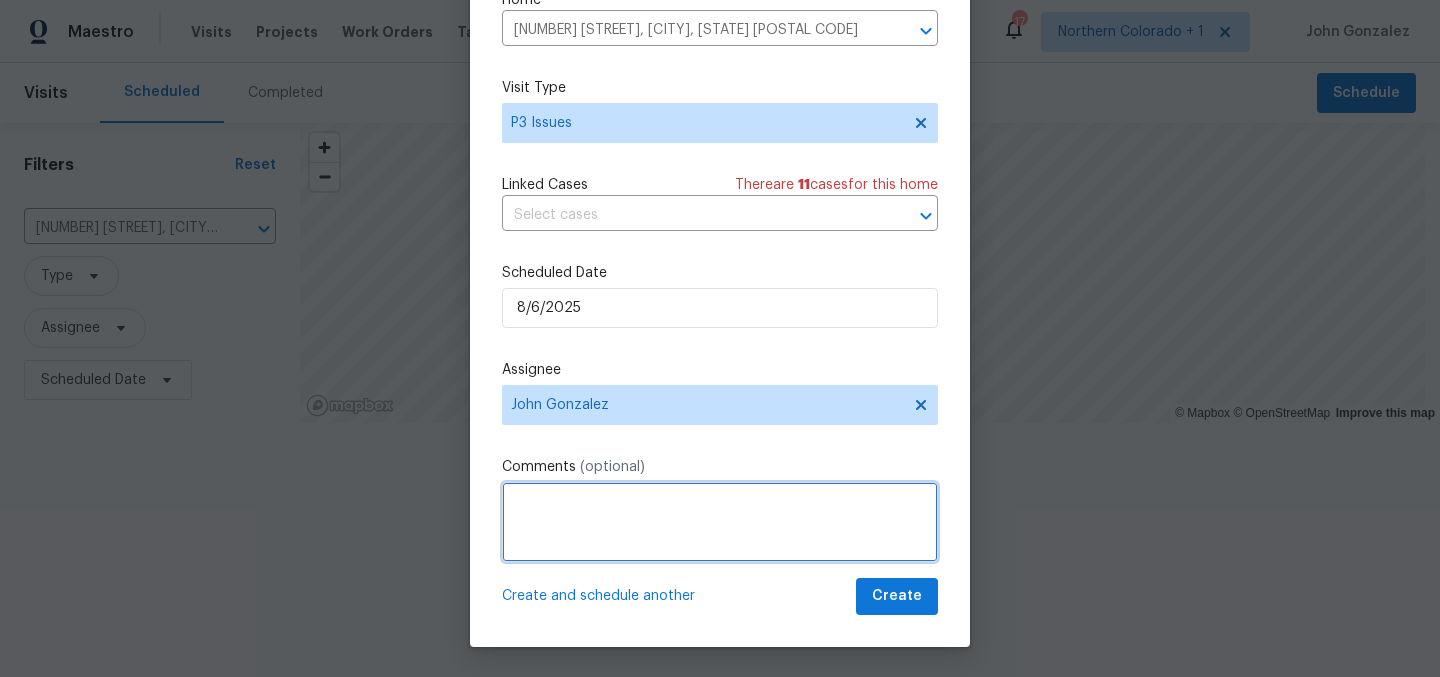 paste on "UTL NO:  https://opendoor.atlassian.net/browse/UTL-77269
Name of the Service Provider: City of Thornton
Issue: Water OFF
Service restore date: 5/27/2025 till now its active
Account No: [ACCOUNT_NUMBER]
Confirm Billing address & paper Bill: Yes
Additional notes:  Service is active to this property from the city side end, Kindly turn ON the internal shutt off valve for service activation.
Closing this ticket, confirming that the service is active as per SP update. Please reopen this ticket if further assistance is required. Thank You. CC: @Manikandan M @[LAST_NAME] [LAST_NAME]
View work item" 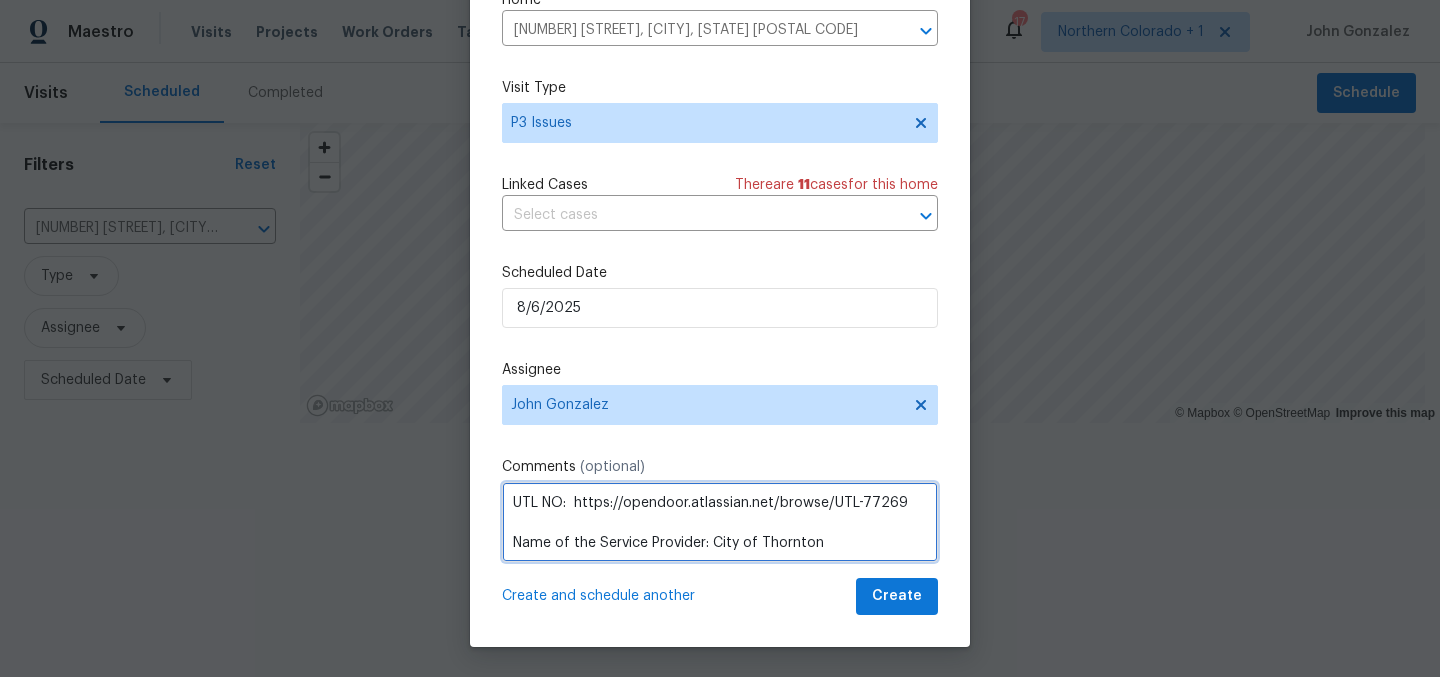 scroll, scrollTop: 389, scrollLeft: 0, axis: vertical 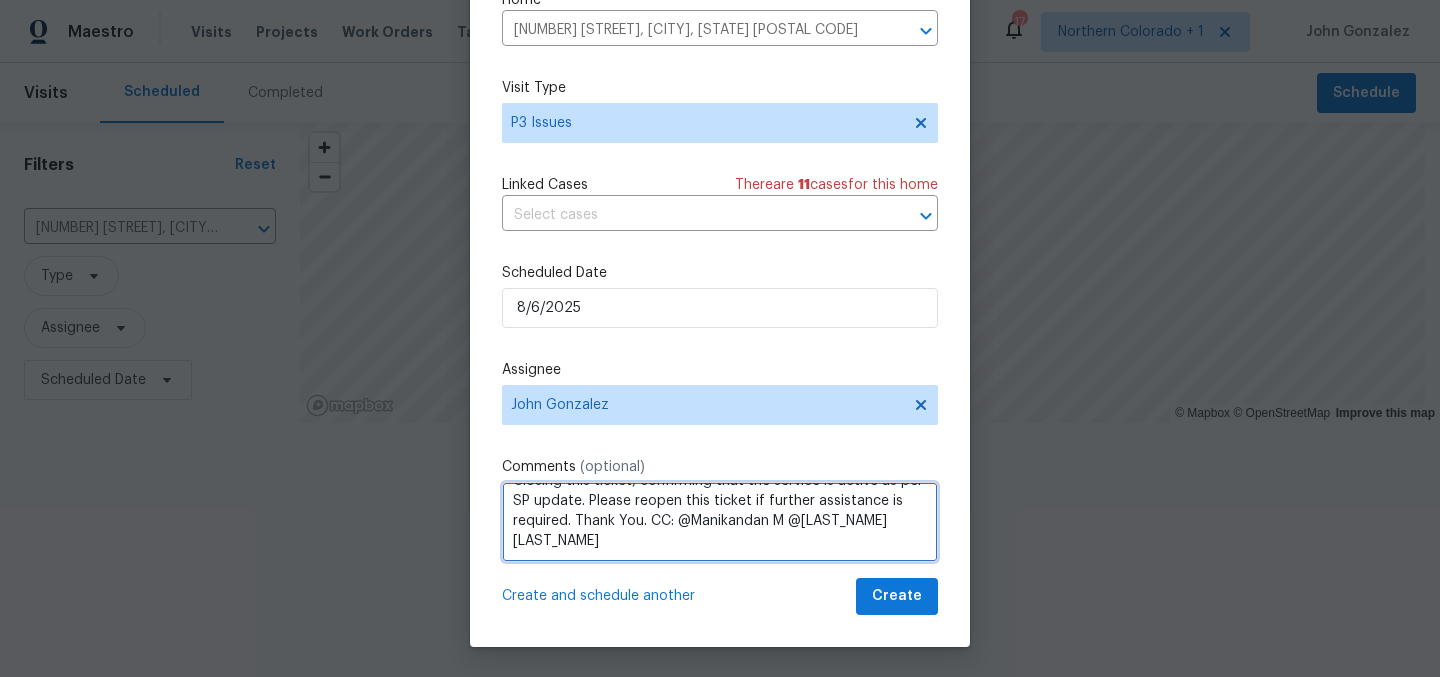 drag, startPoint x: 647, startPoint y: 536, endPoint x: 514, endPoint y: 489, distance: 141.06027 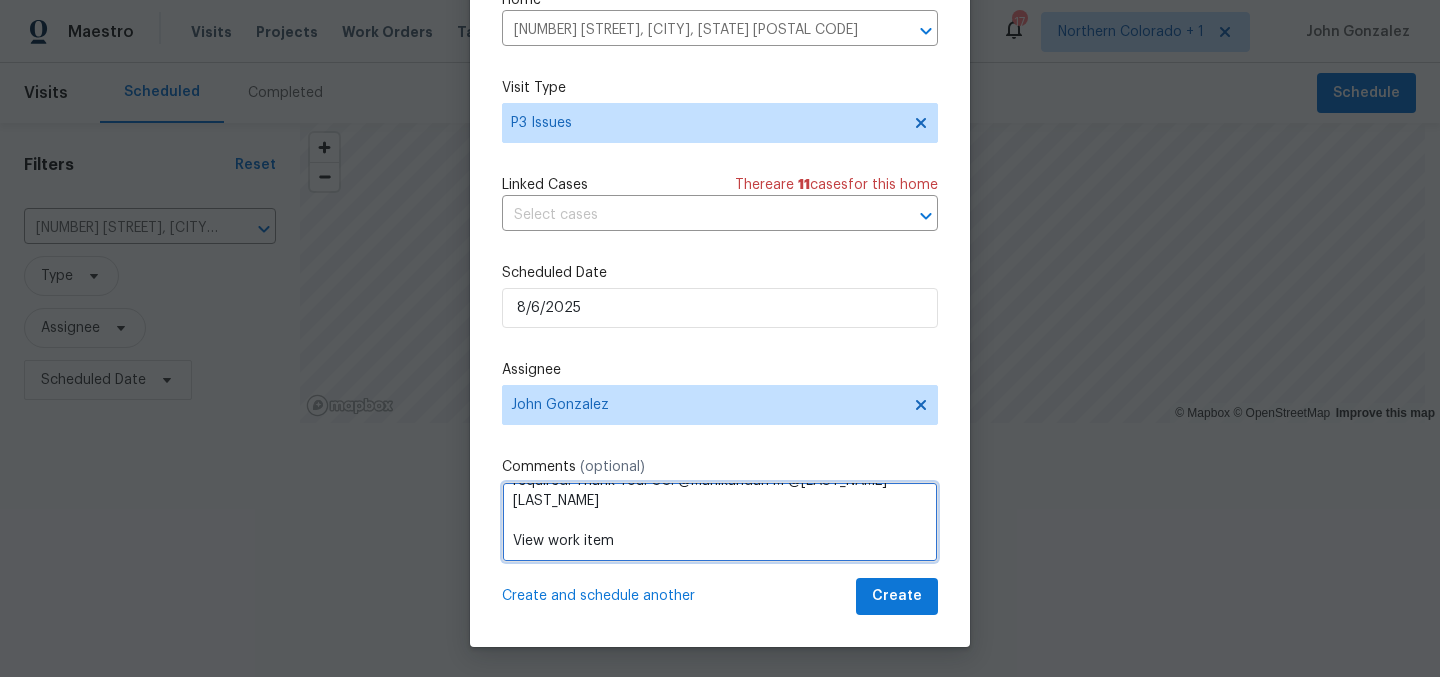 scroll, scrollTop: 402, scrollLeft: 0, axis: vertical 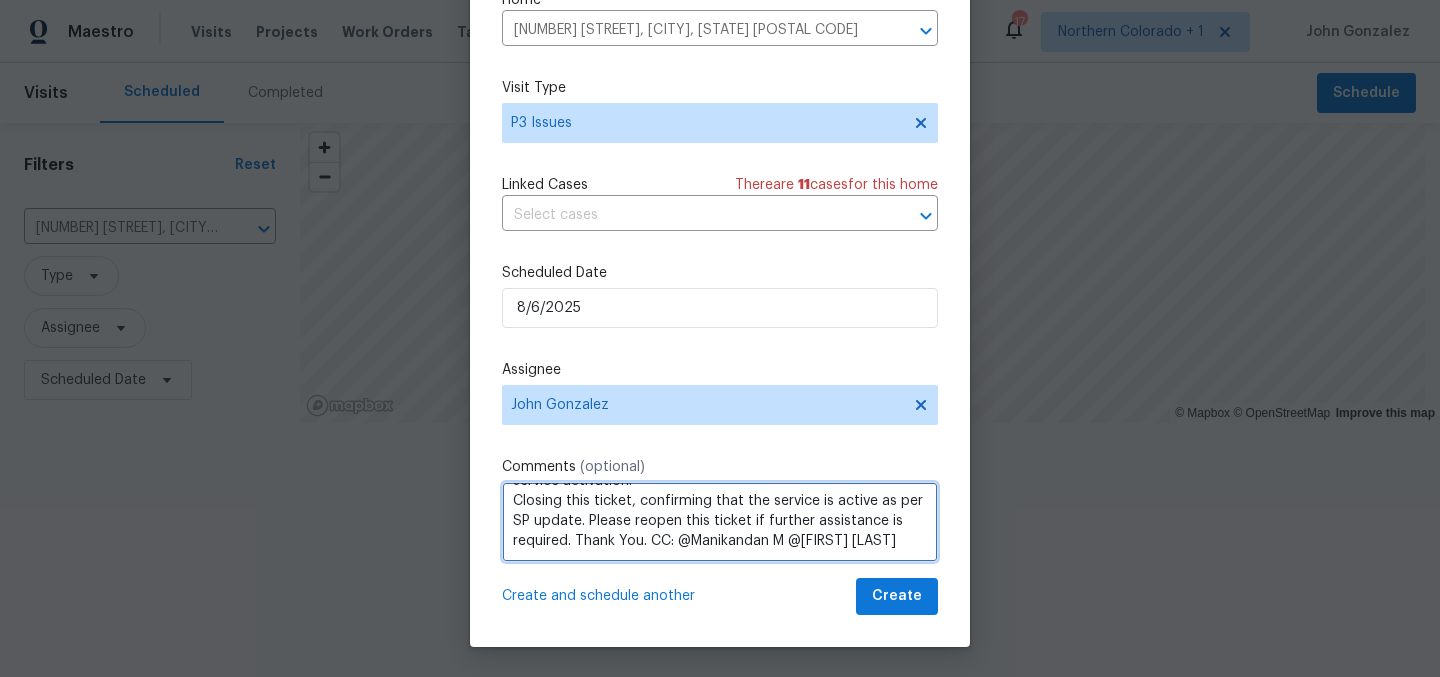 drag, startPoint x: 729, startPoint y: 535, endPoint x: 761, endPoint y: 576, distance: 52.009613 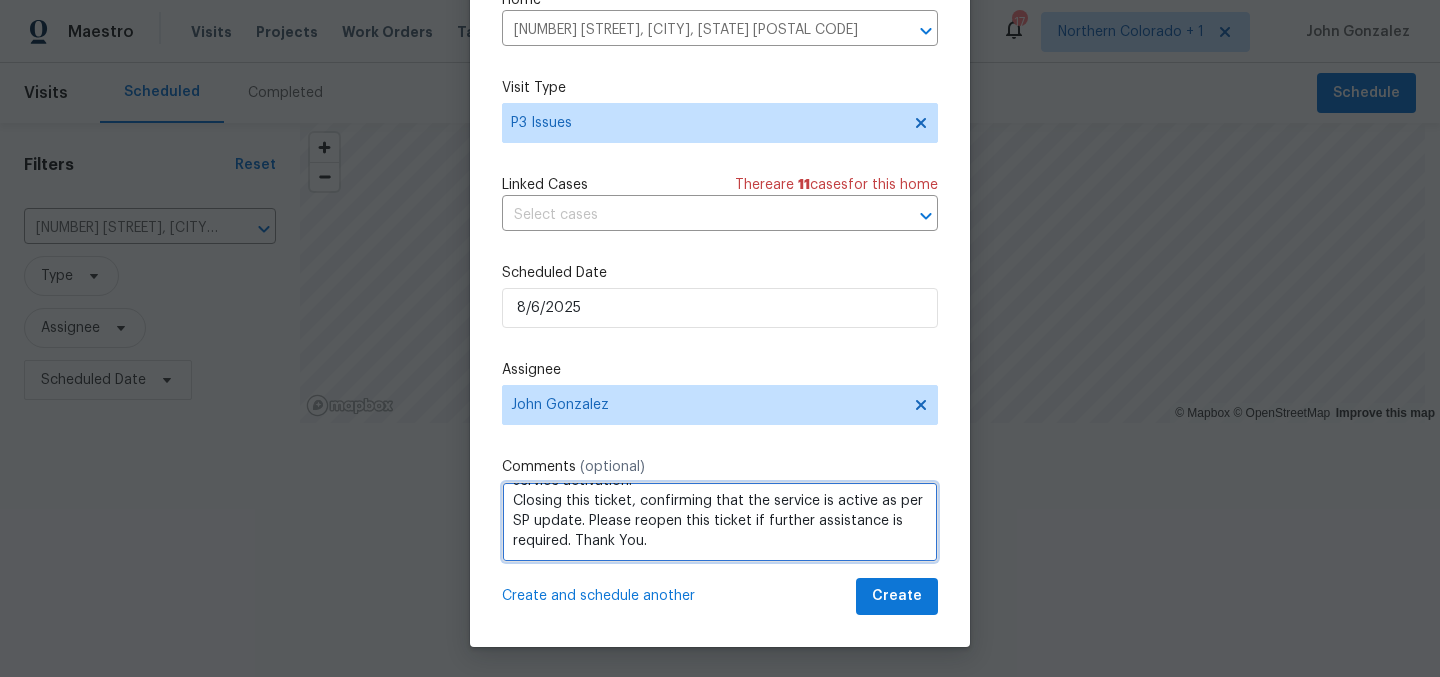 scroll, scrollTop: 322, scrollLeft: 0, axis: vertical 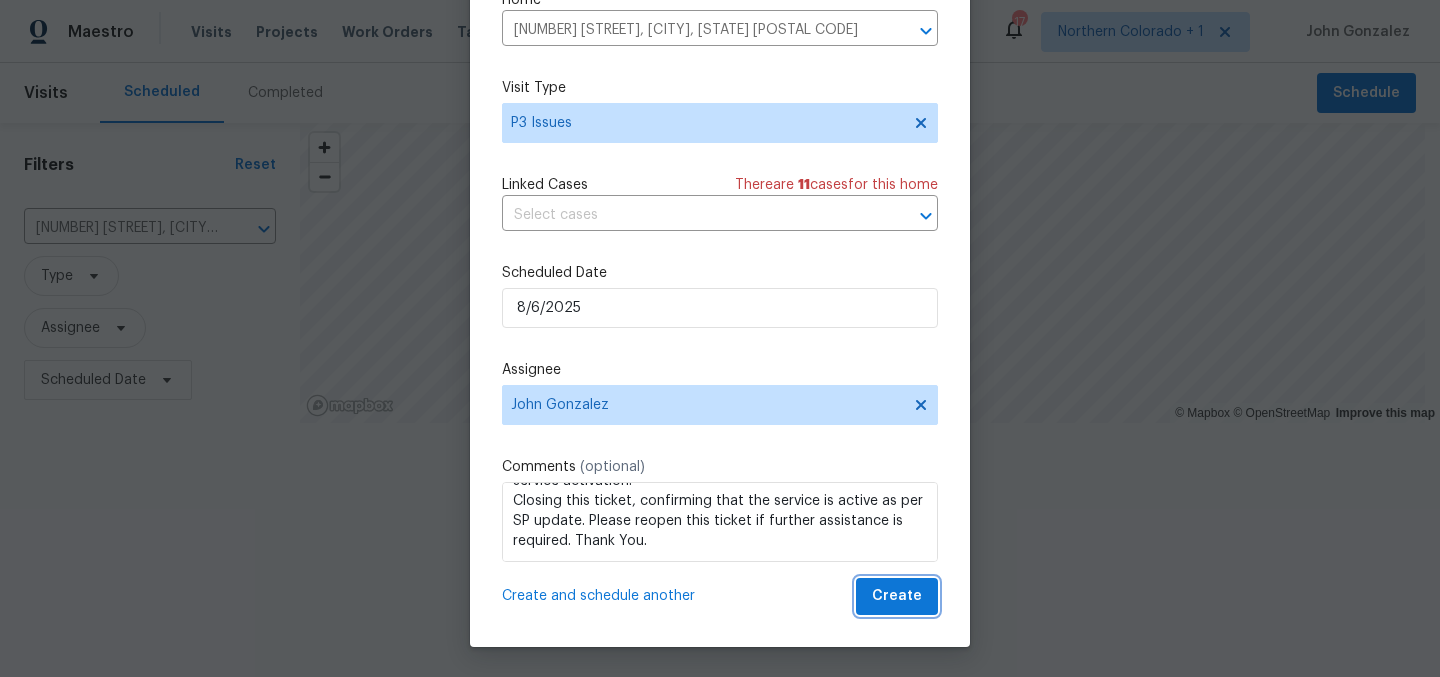 click on "Create" at bounding box center (897, 596) 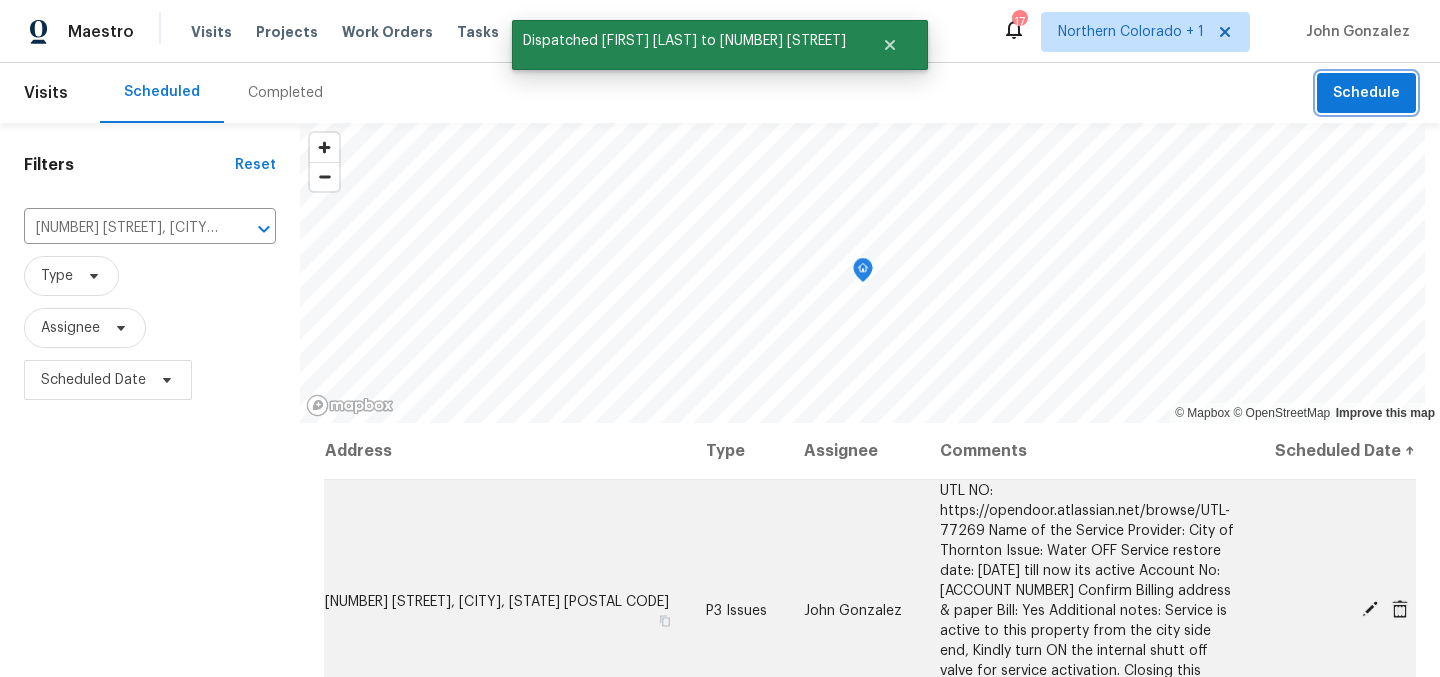 scroll, scrollTop: 0, scrollLeft: 0, axis: both 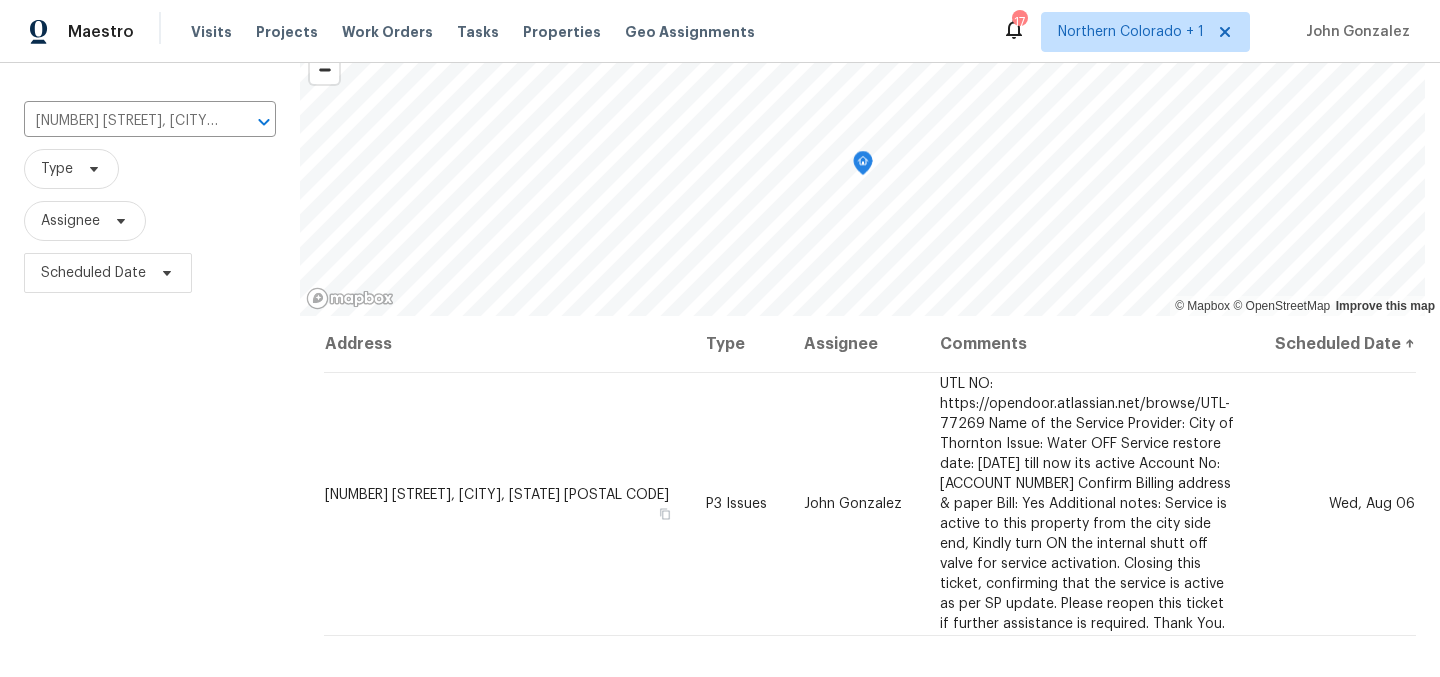 click on "Filters Reset [NUMBER] [STREET], [CITY], [STATE] ​ Type Assignee Scheduled Date" at bounding box center (150, 437) 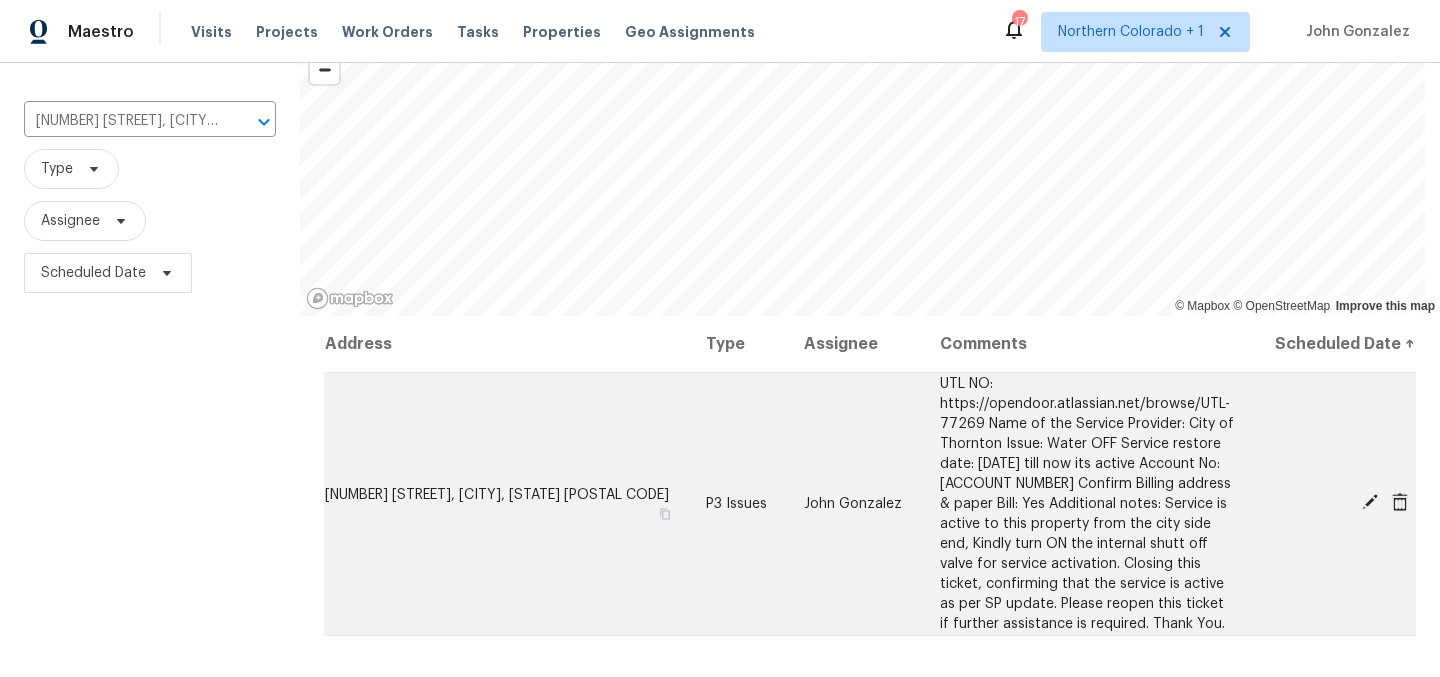 scroll, scrollTop: 0, scrollLeft: 0, axis: both 